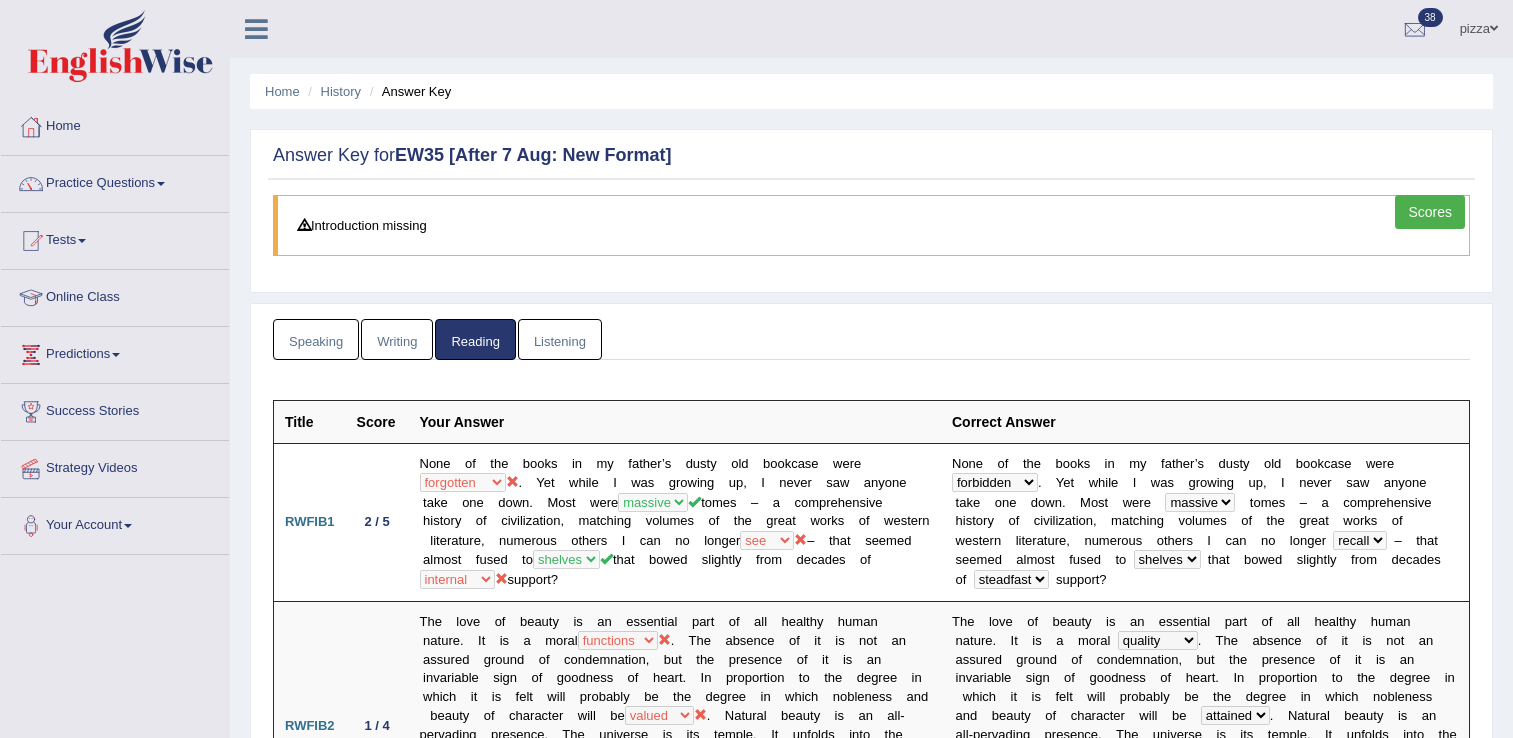 scroll, scrollTop: 2360, scrollLeft: 0, axis: vertical 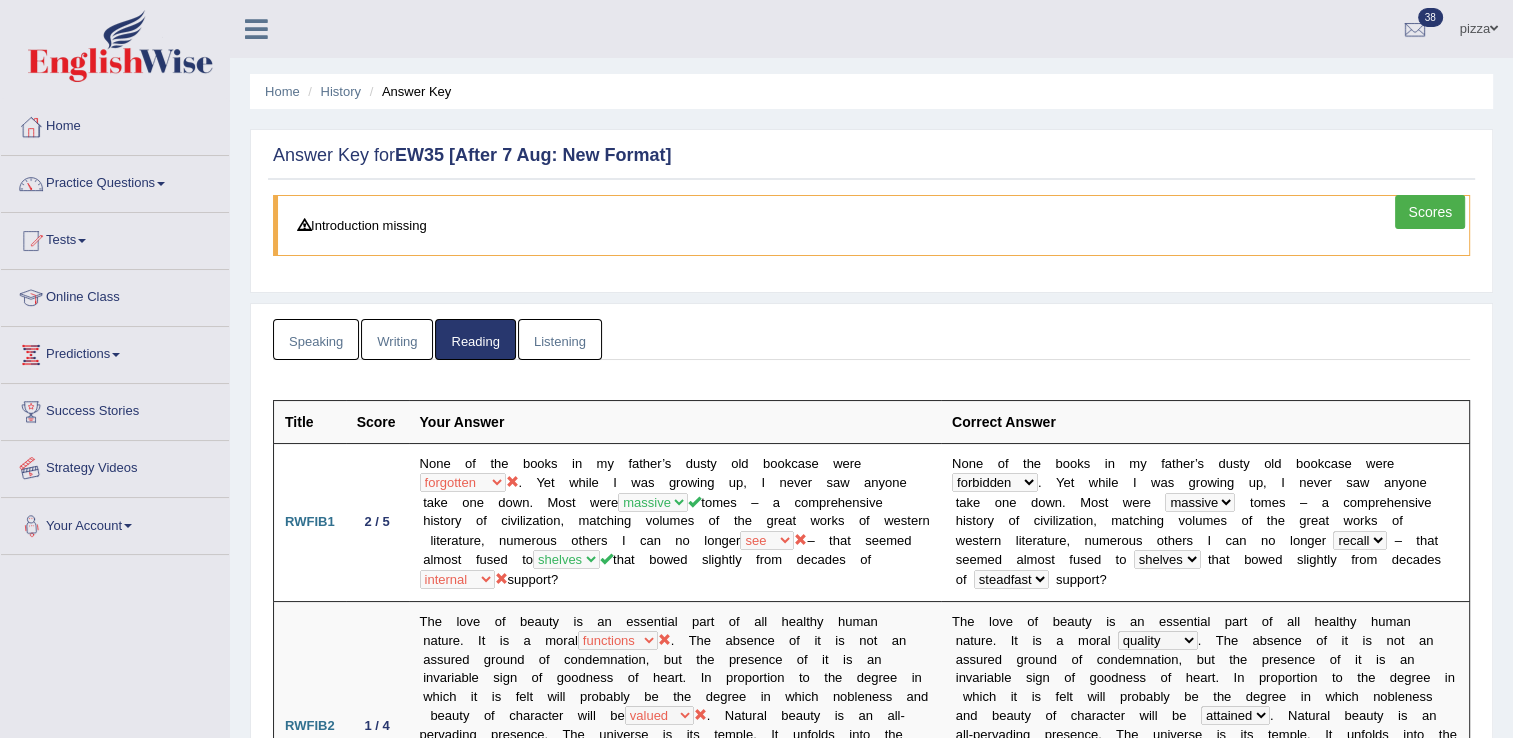 click on "Strategy Videos" at bounding box center [115, 466] 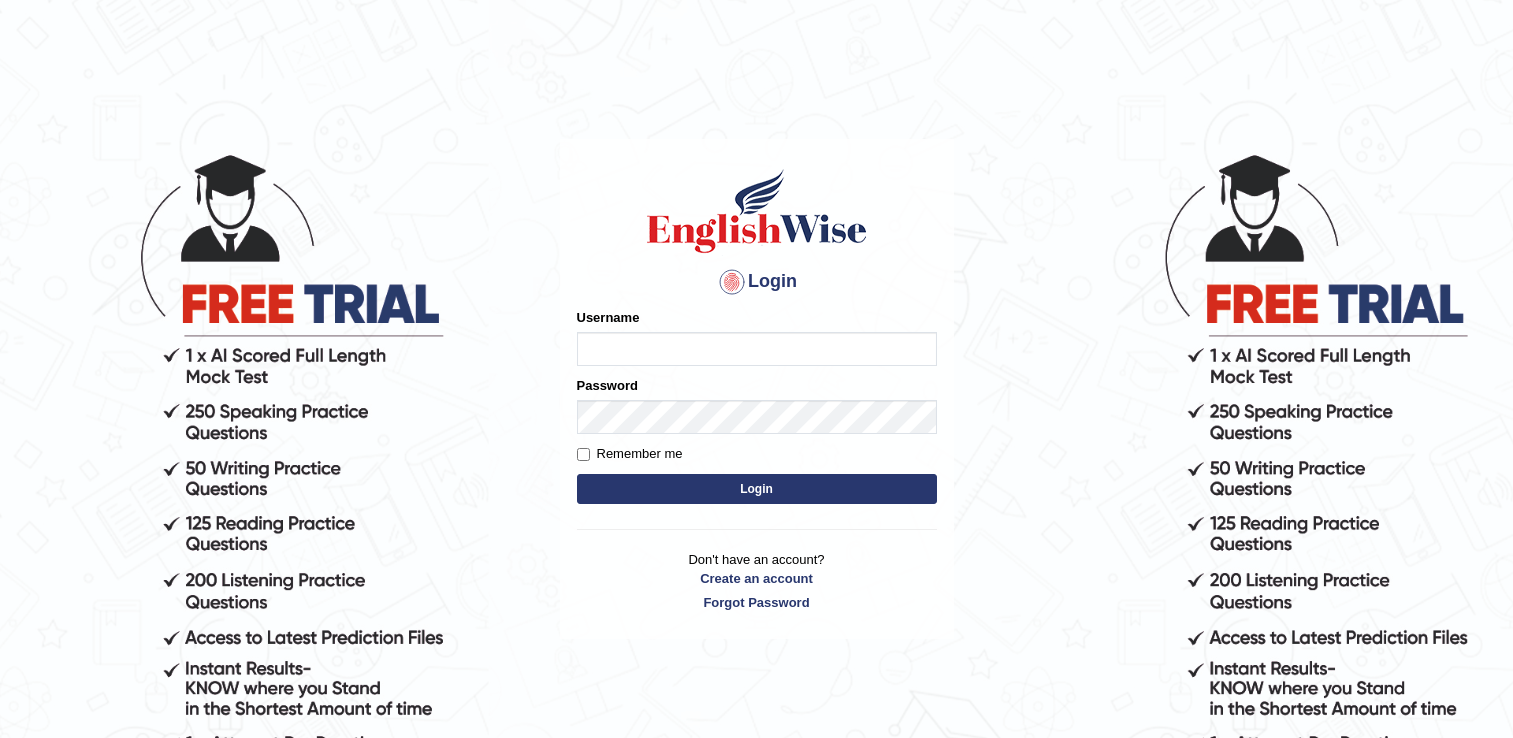 scroll, scrollTop: 0, scrollLeft: 0, axis: both 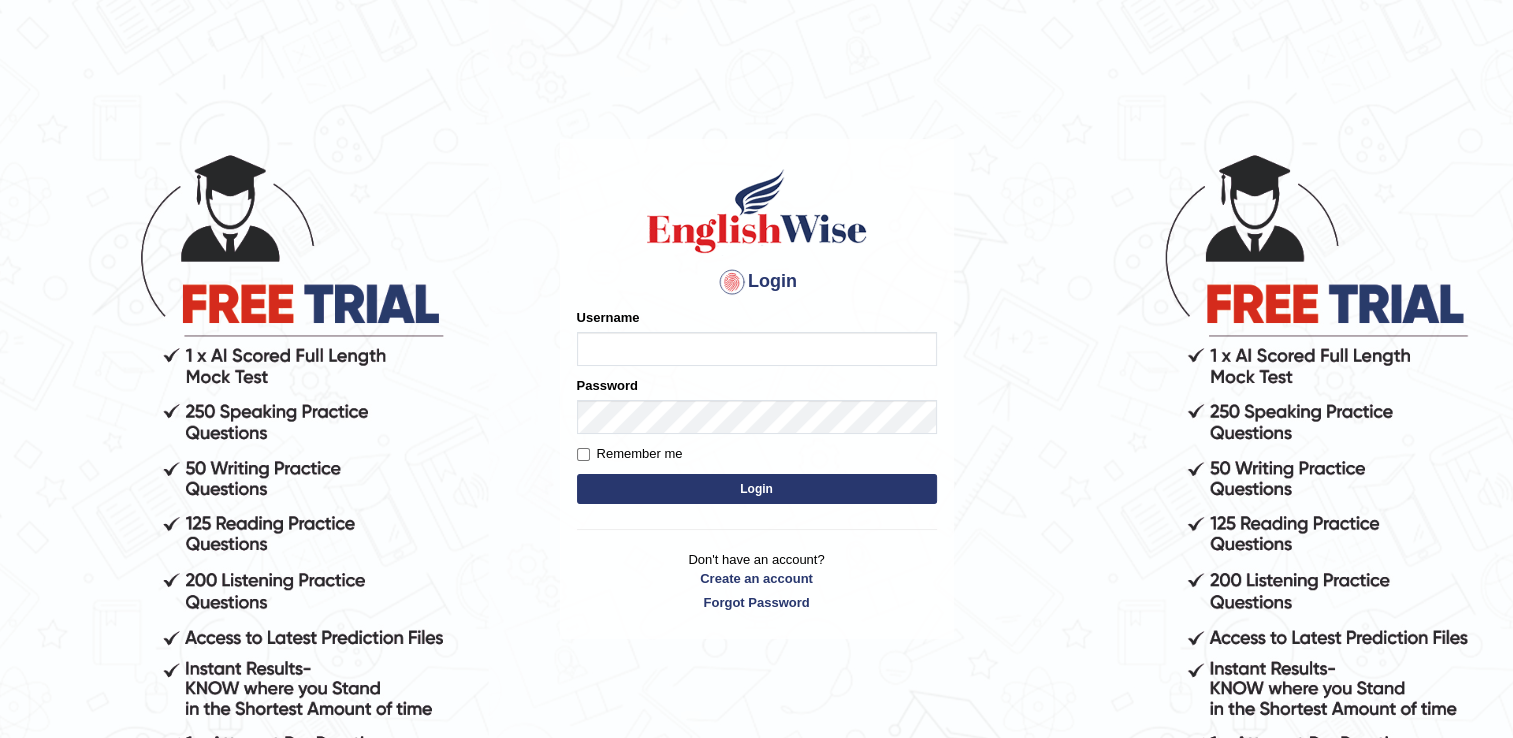 type on "naswar" 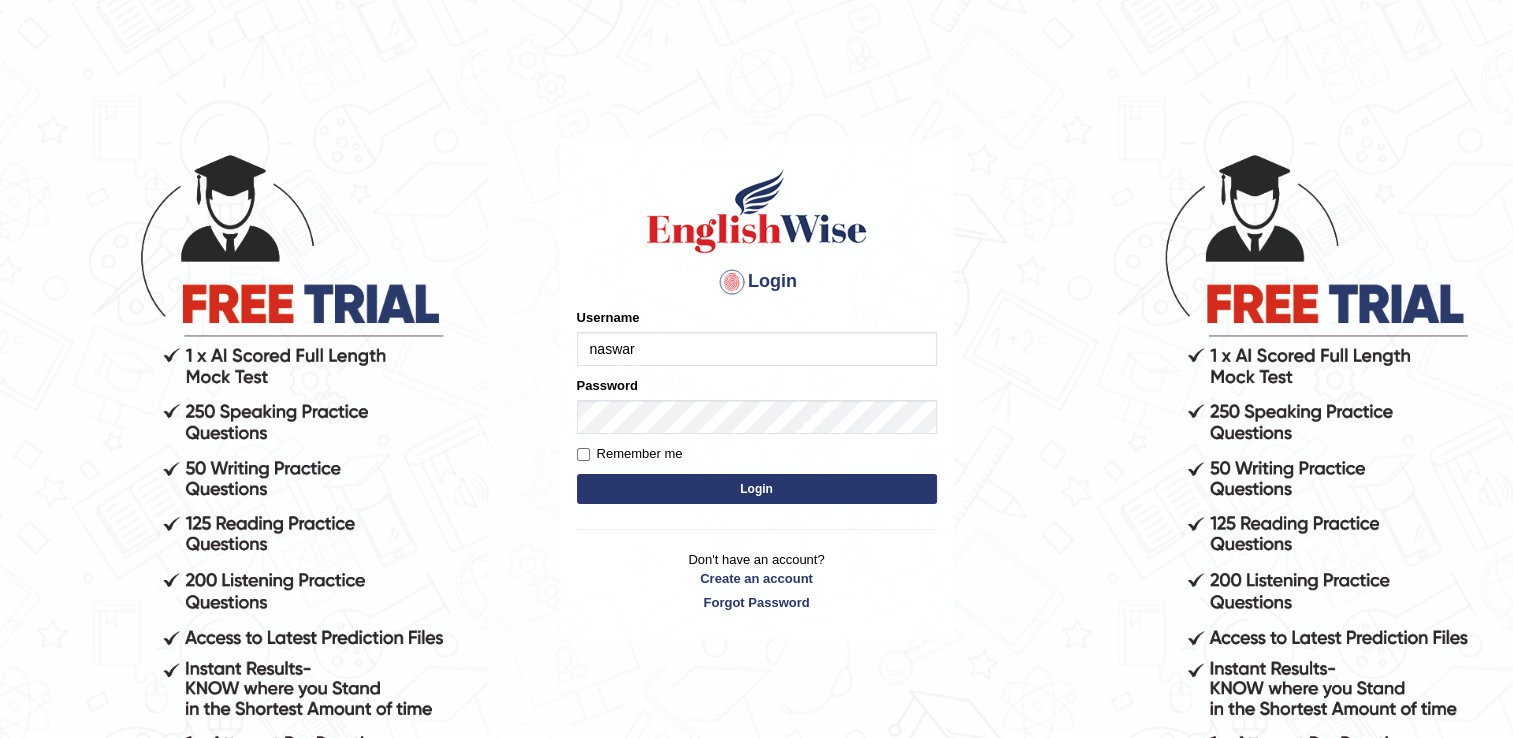 click on "Login" at bounding box center (757, 489) 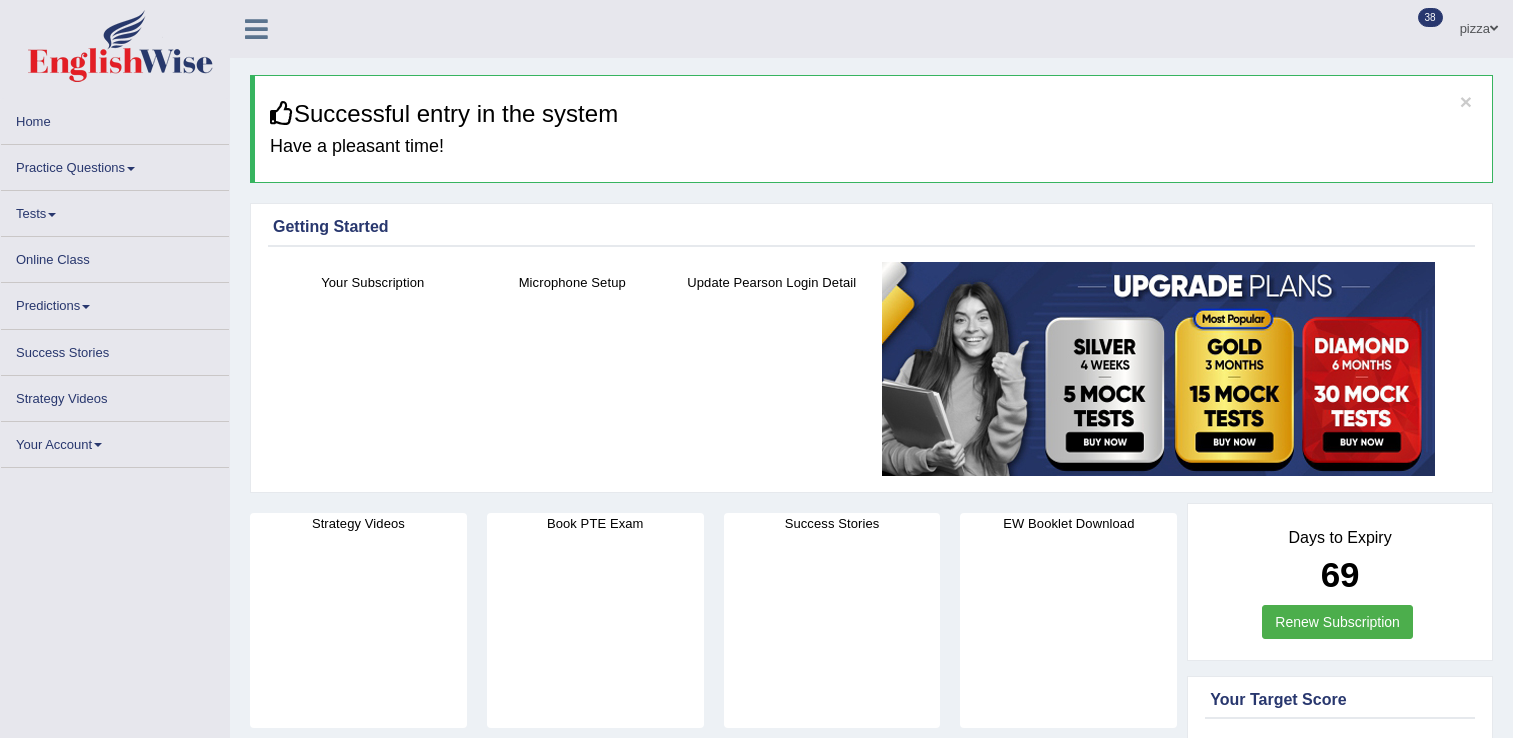 scroll, scrollTop: 0, scrollLeft: 0, axis: both 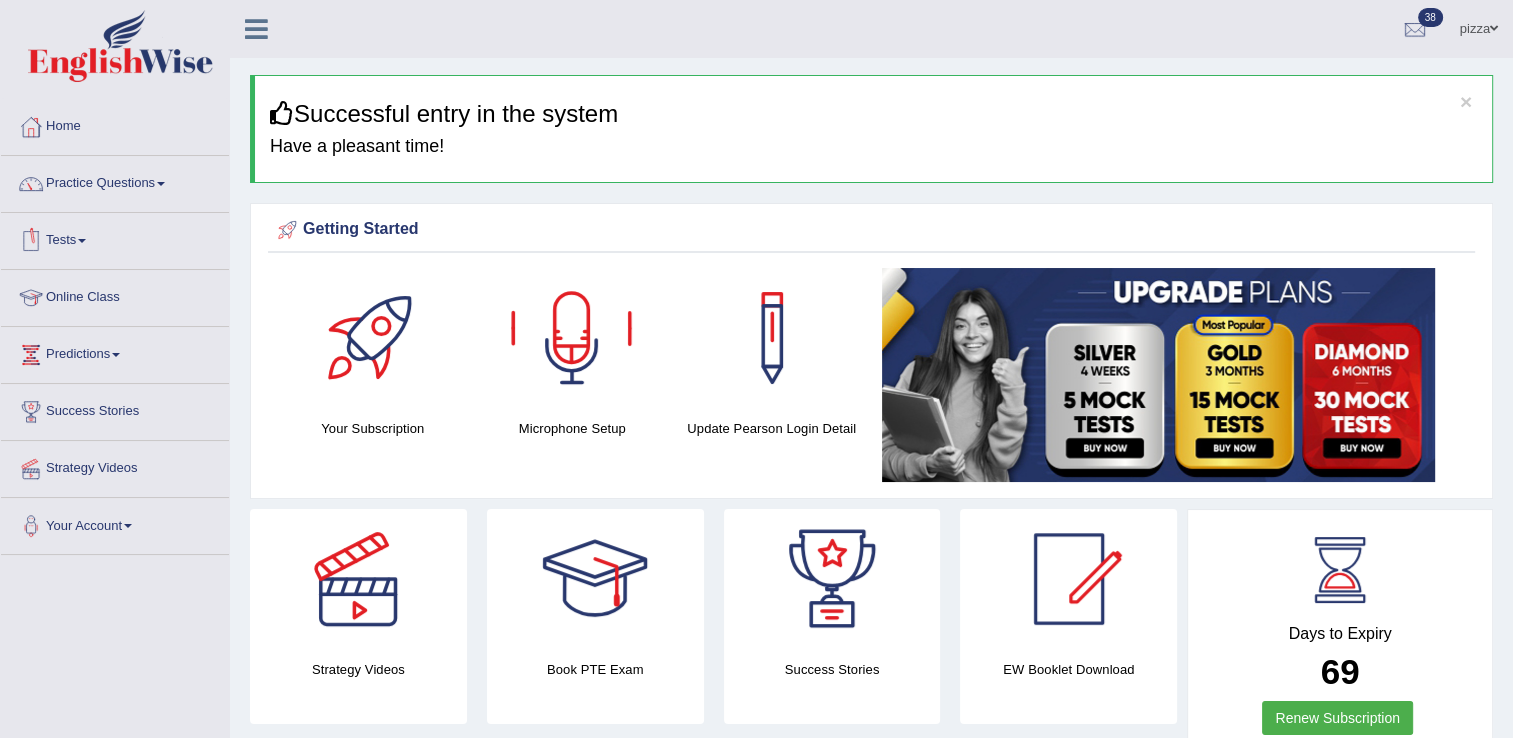 click on "Tests" at bounding box center [115, 238] 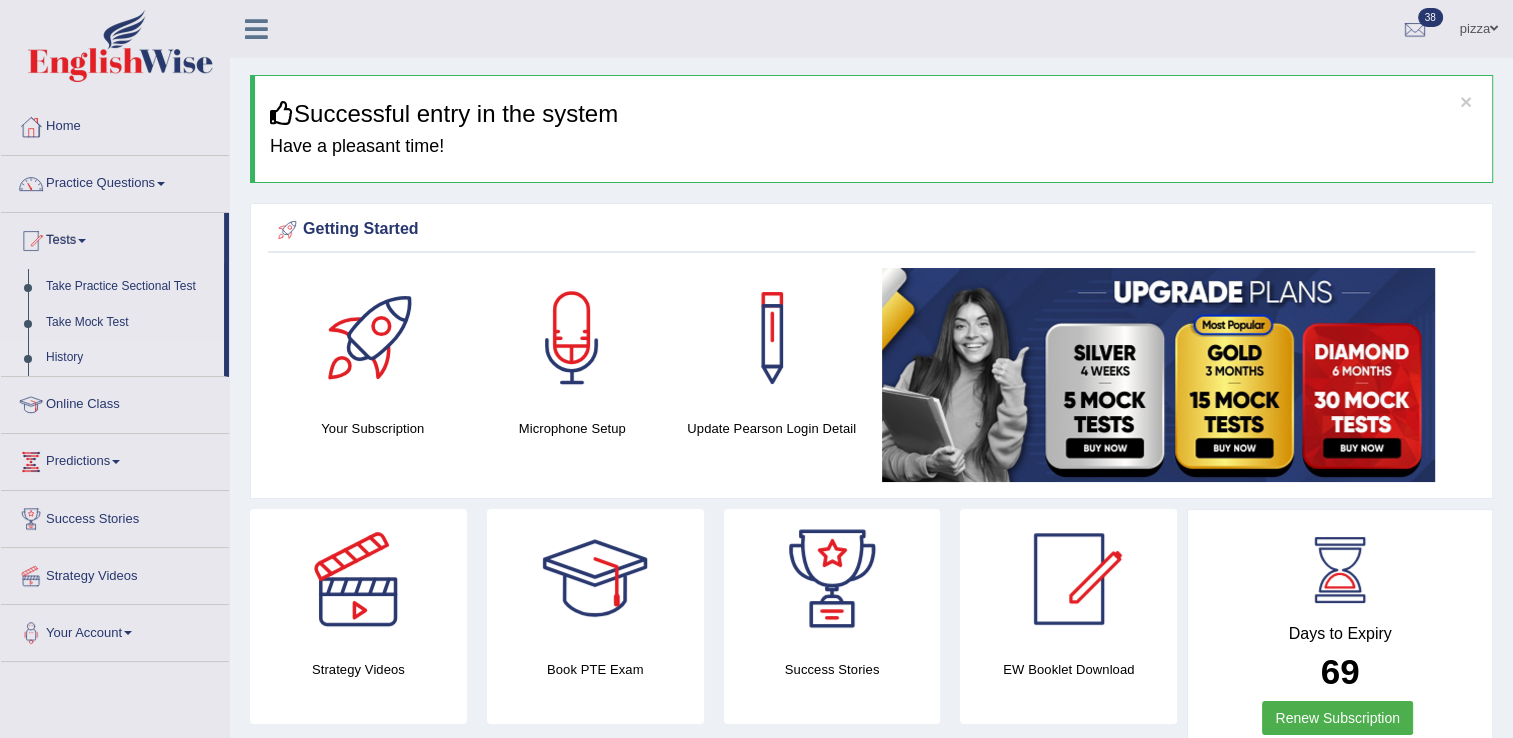 click on "History" at bounding box center (130, 358) 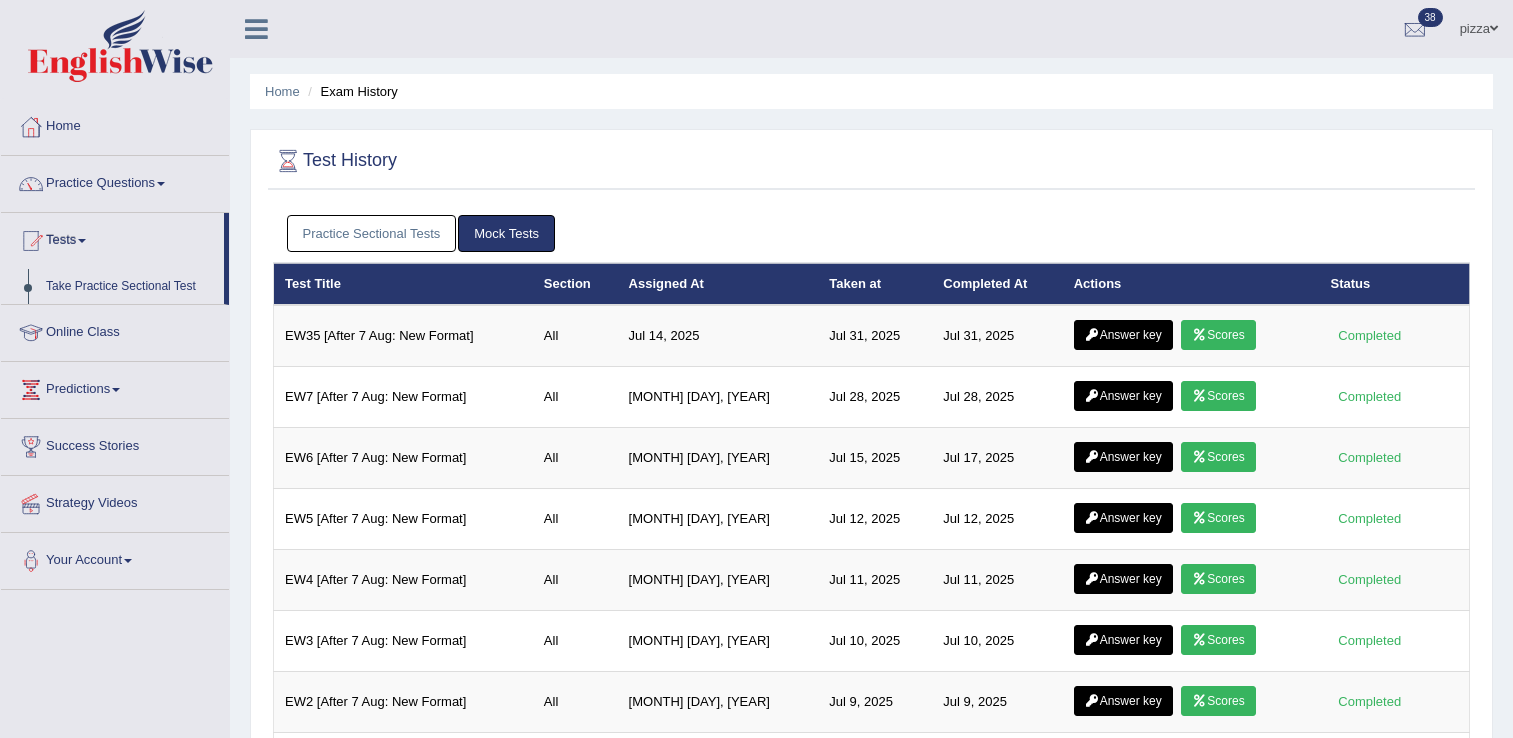 scroll, scrollTop: 0, scrollLeft: 0, axis: both 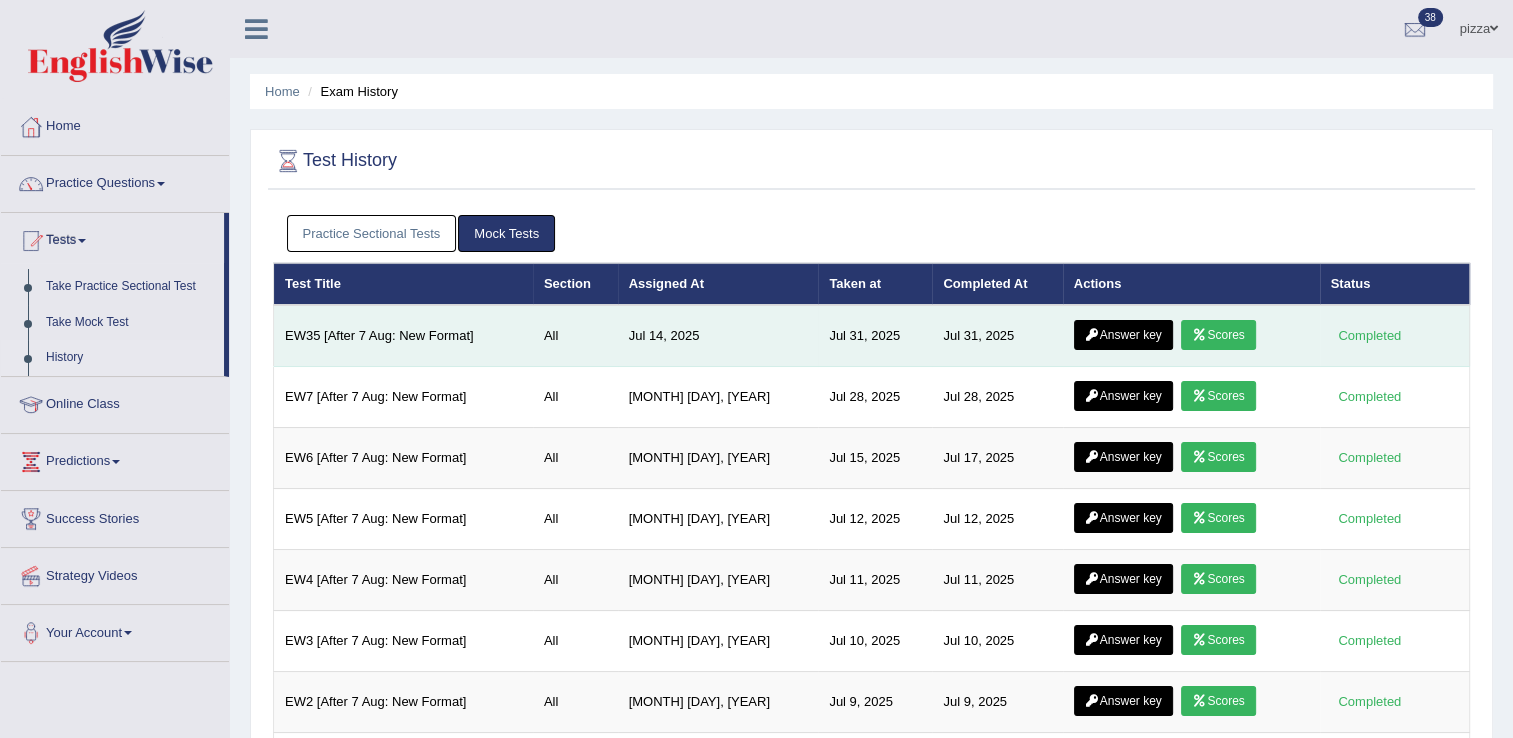 click on "Answer key" at bounding box center [1123, 335] 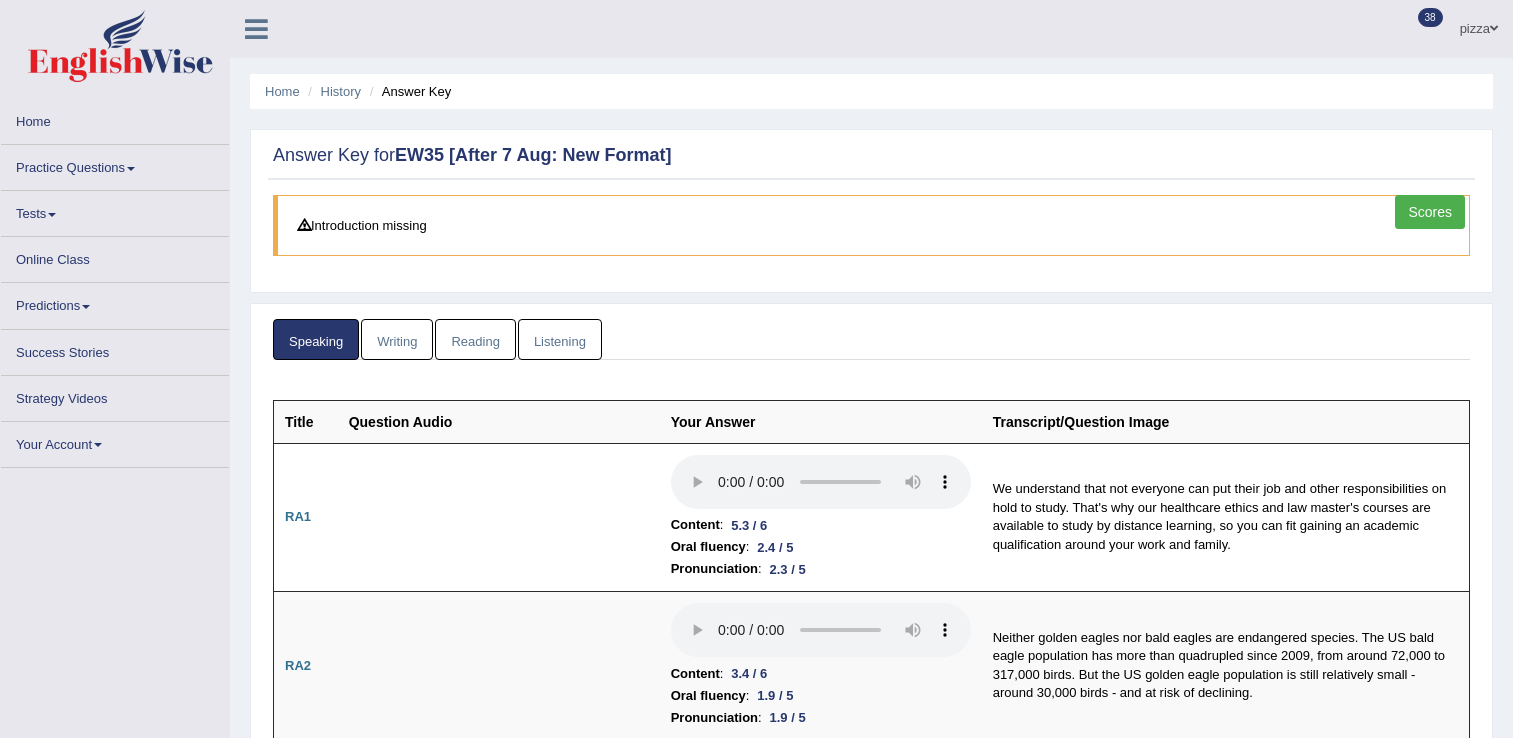 scroll, scrollTop: 0, scrollLeft: 0, axis: both 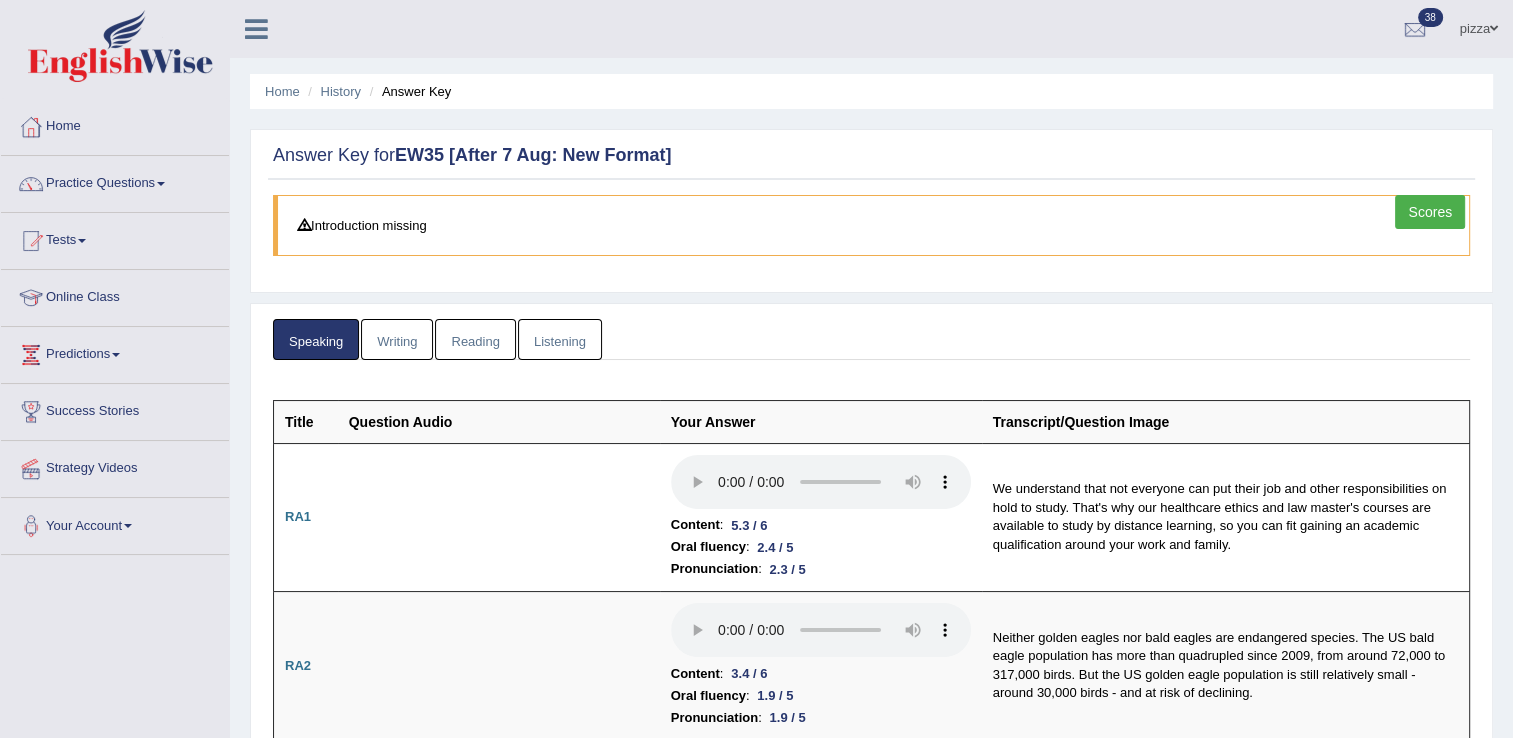 click on "Writing" at bounding box center (397, 339) 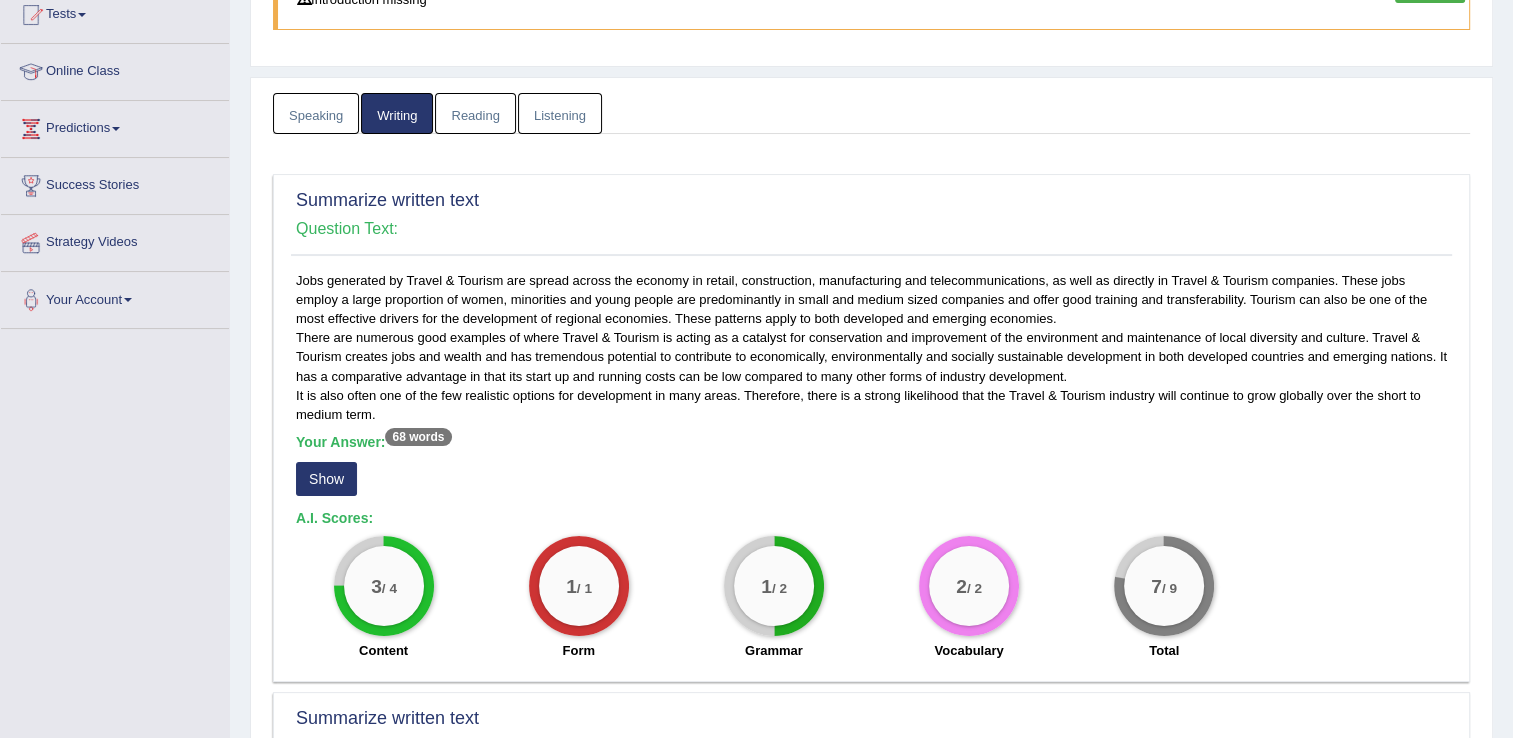 scroll, scrollTop: 306, scrollLeft: 0, axis: vertical 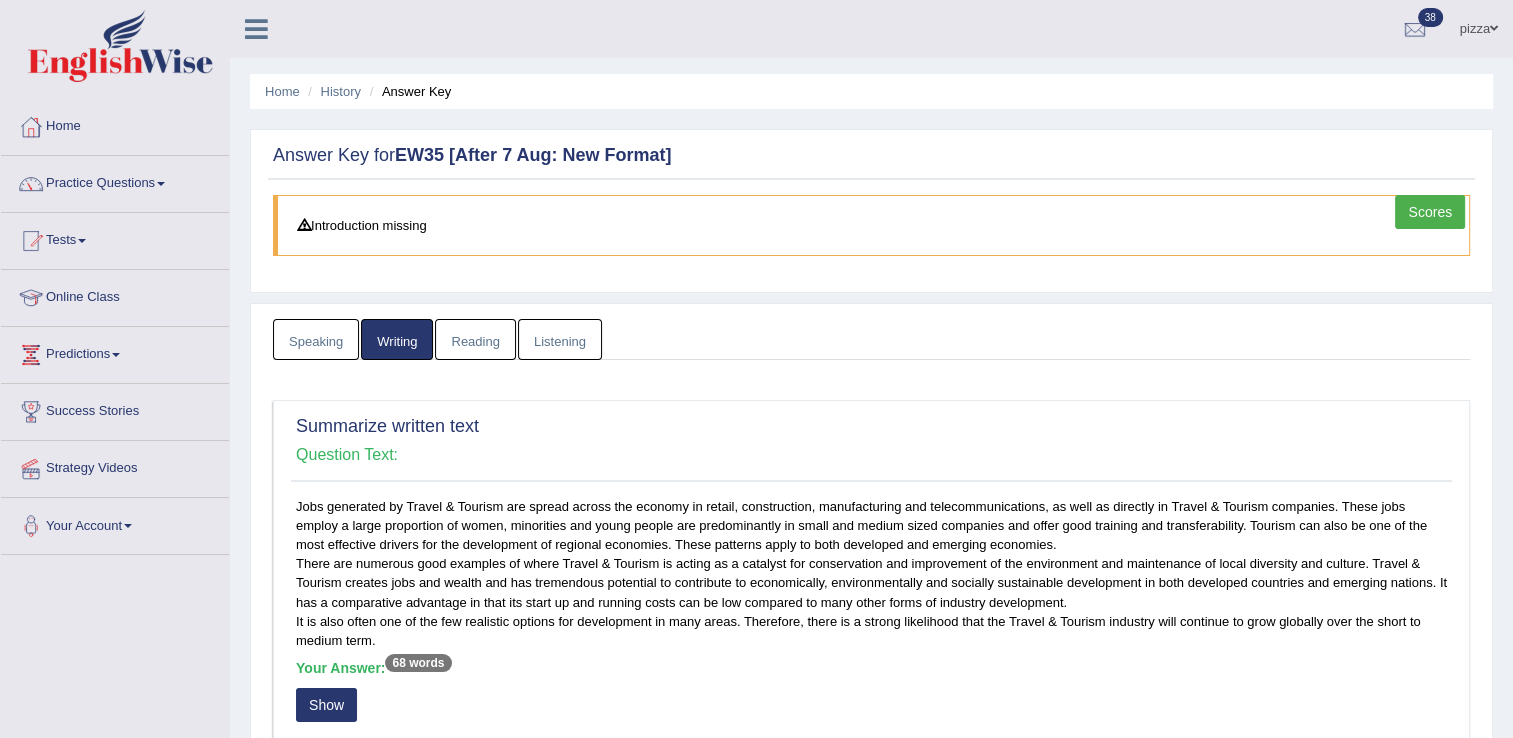 click on "Reading" at bounding box center (475, 339) 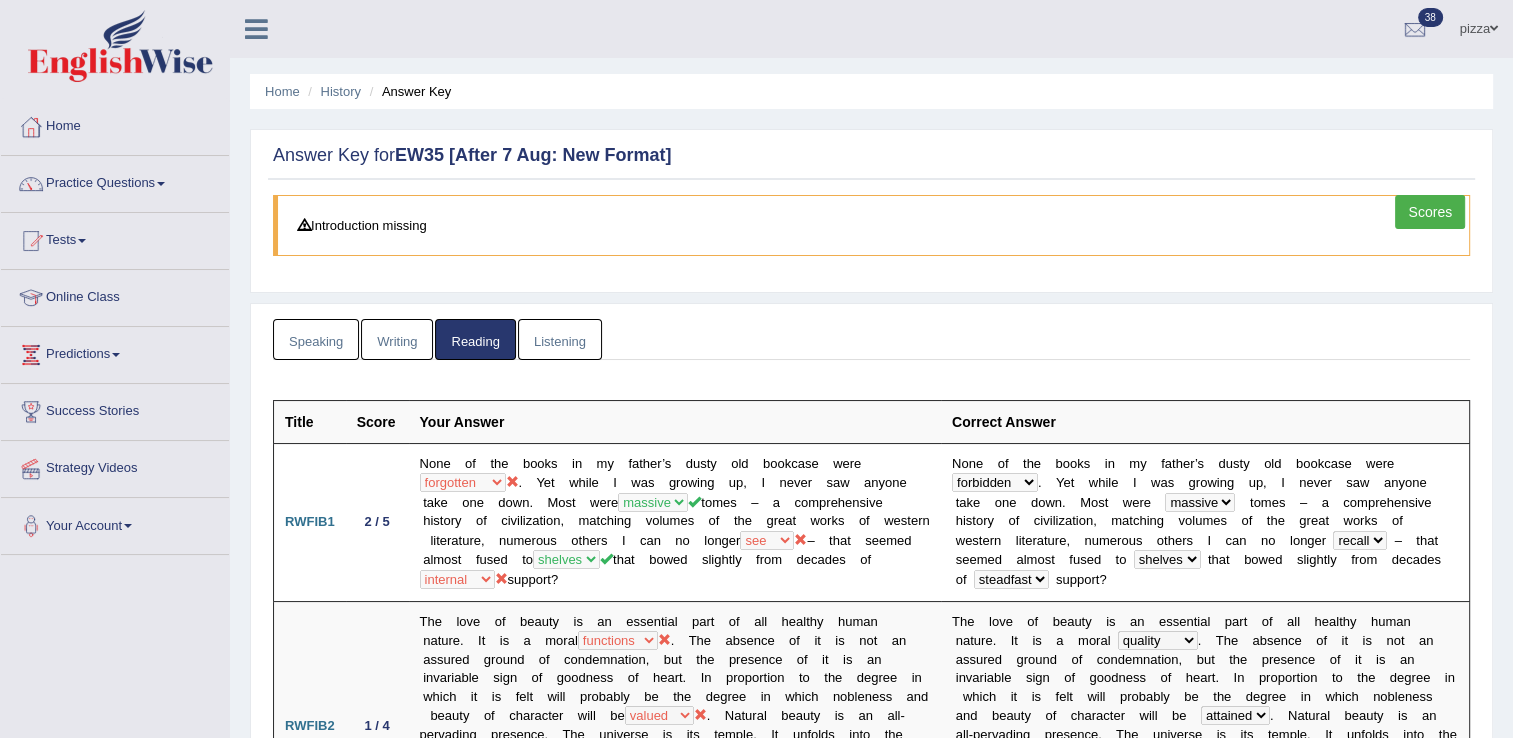 click on "Scores" at bounding box center [1430, 212] 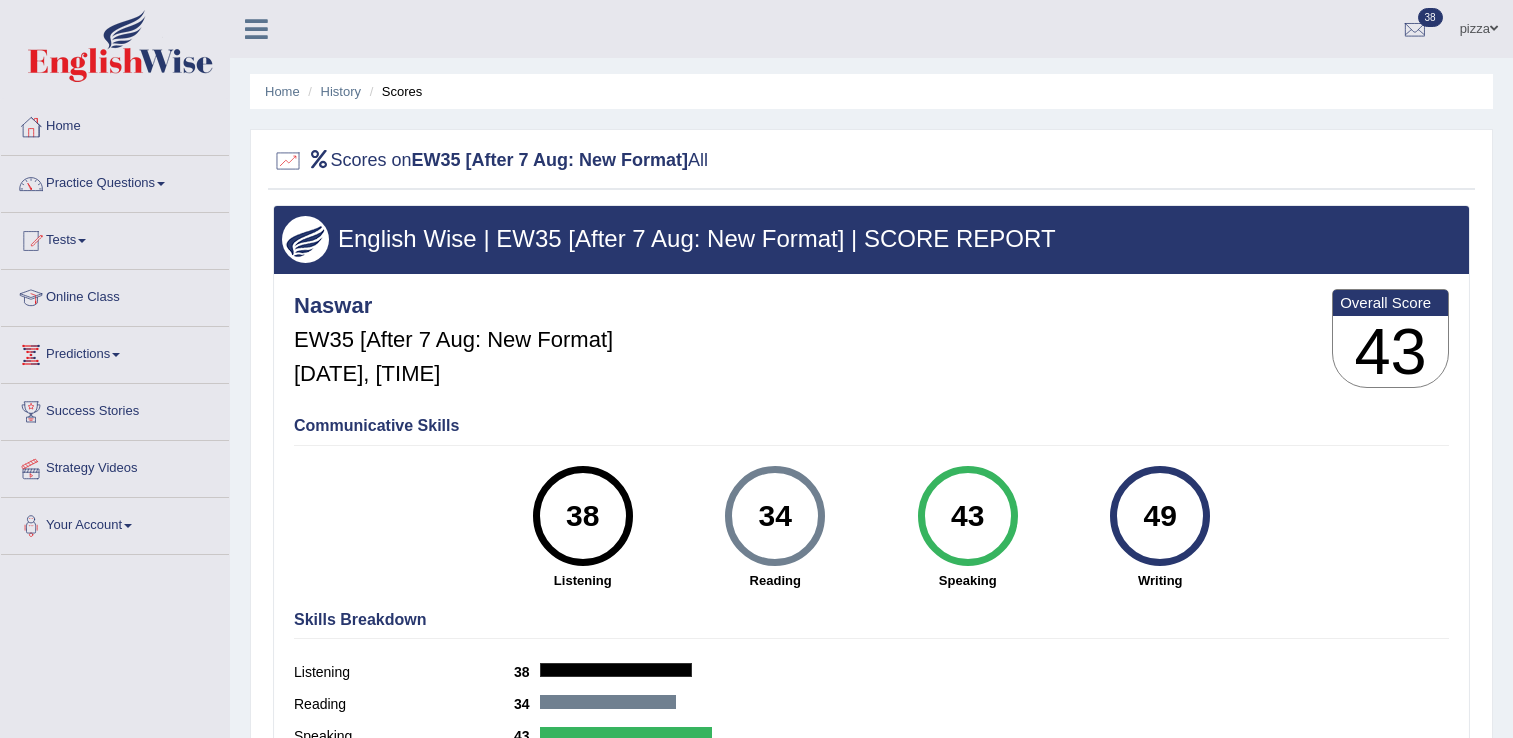 scroll, scrollTop: 0, scrollLeft: 0, axis: both 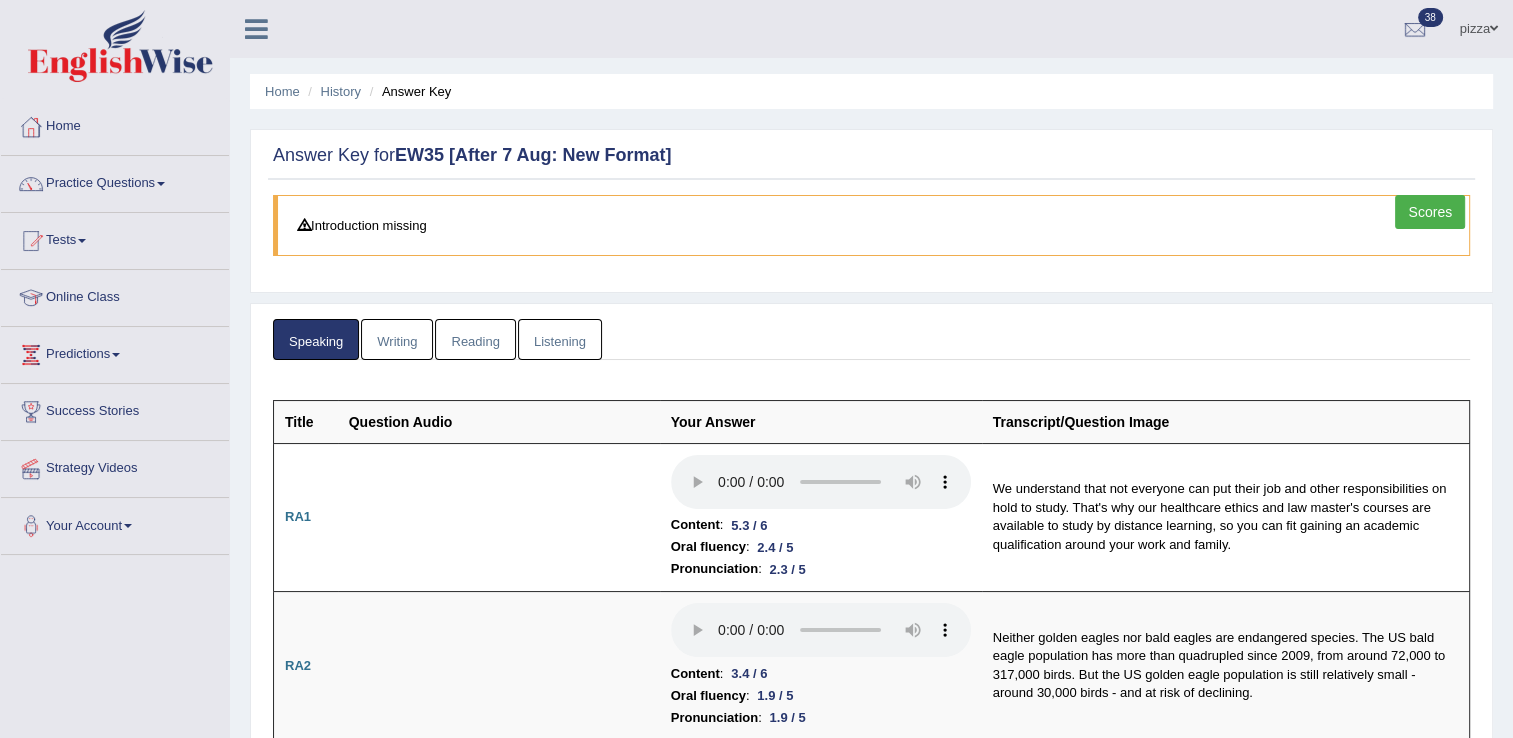 click on "Listening" at bounding box center [560, 339] 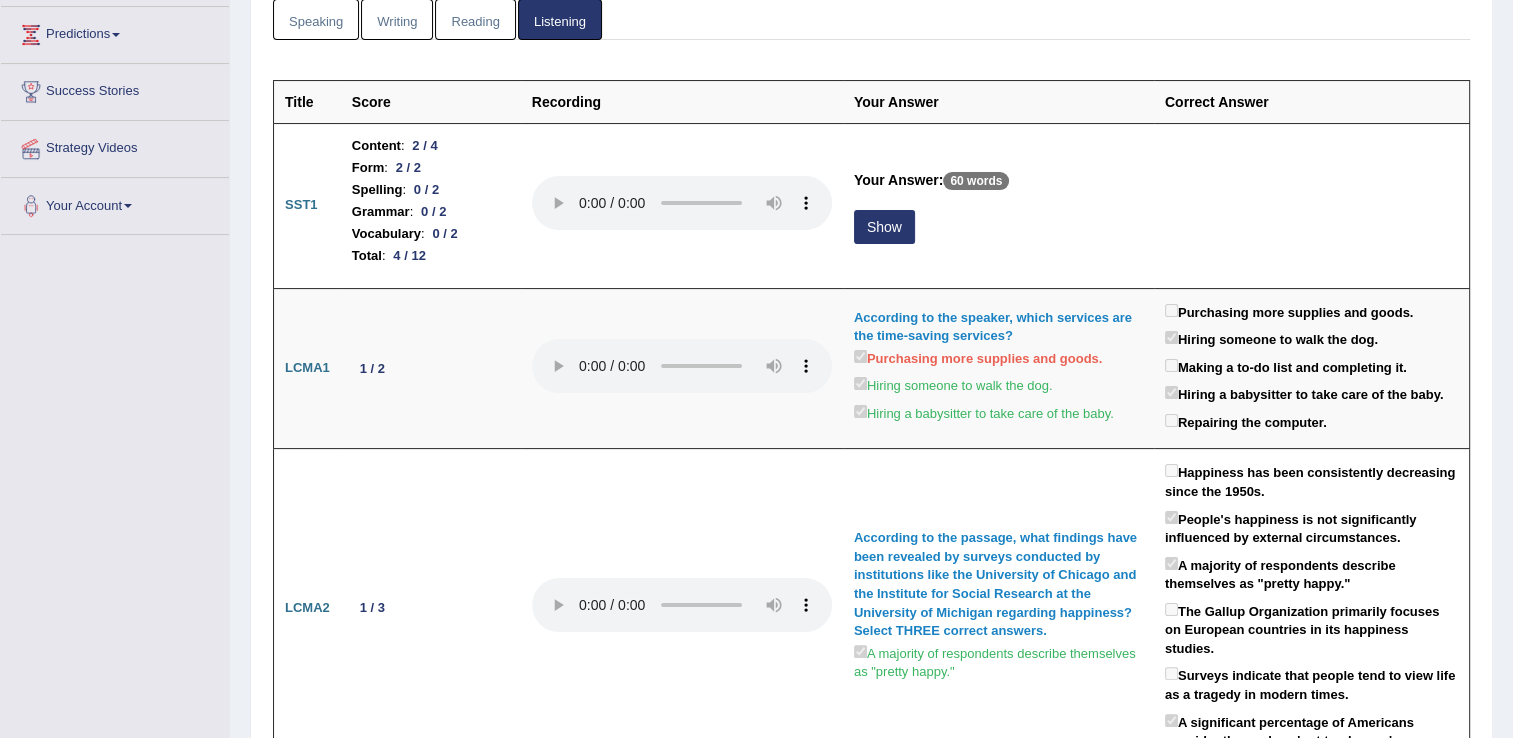 scroll, scrollTop: 399, scrollLeft: 0, axis: vertical 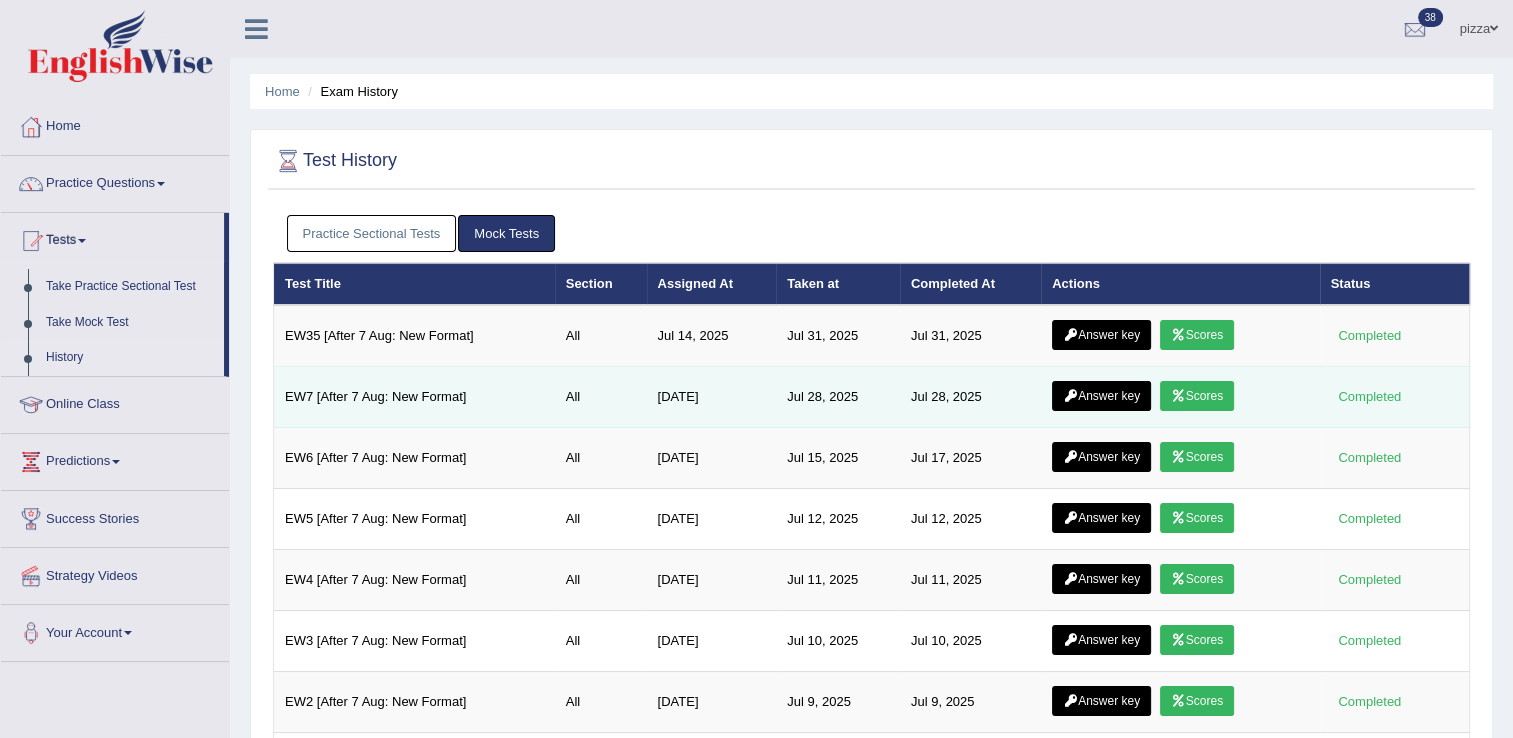 click on "Answer key" at bounding box center (1101, 396) 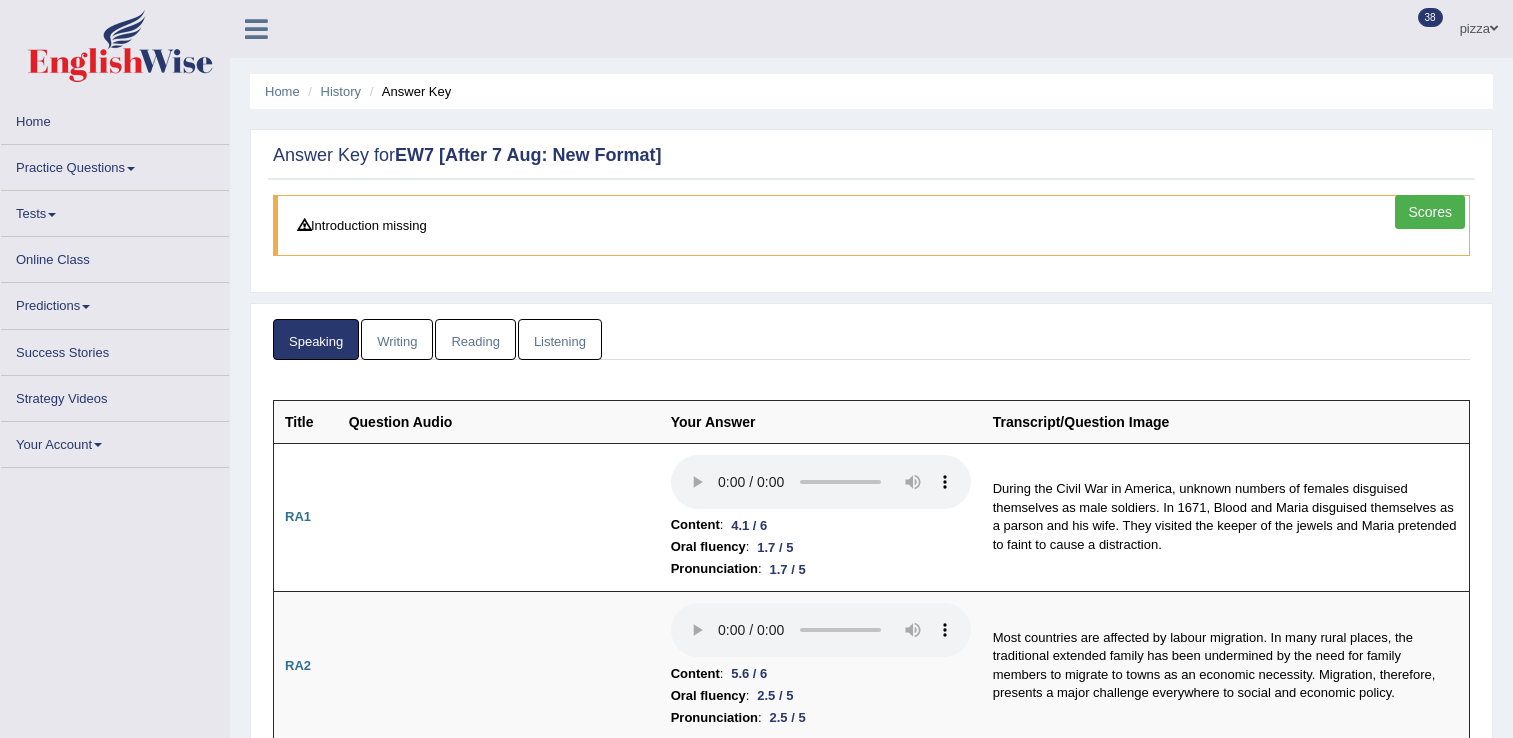 scroll, scrollTop: 0, scrollLeft: 0, axis: both 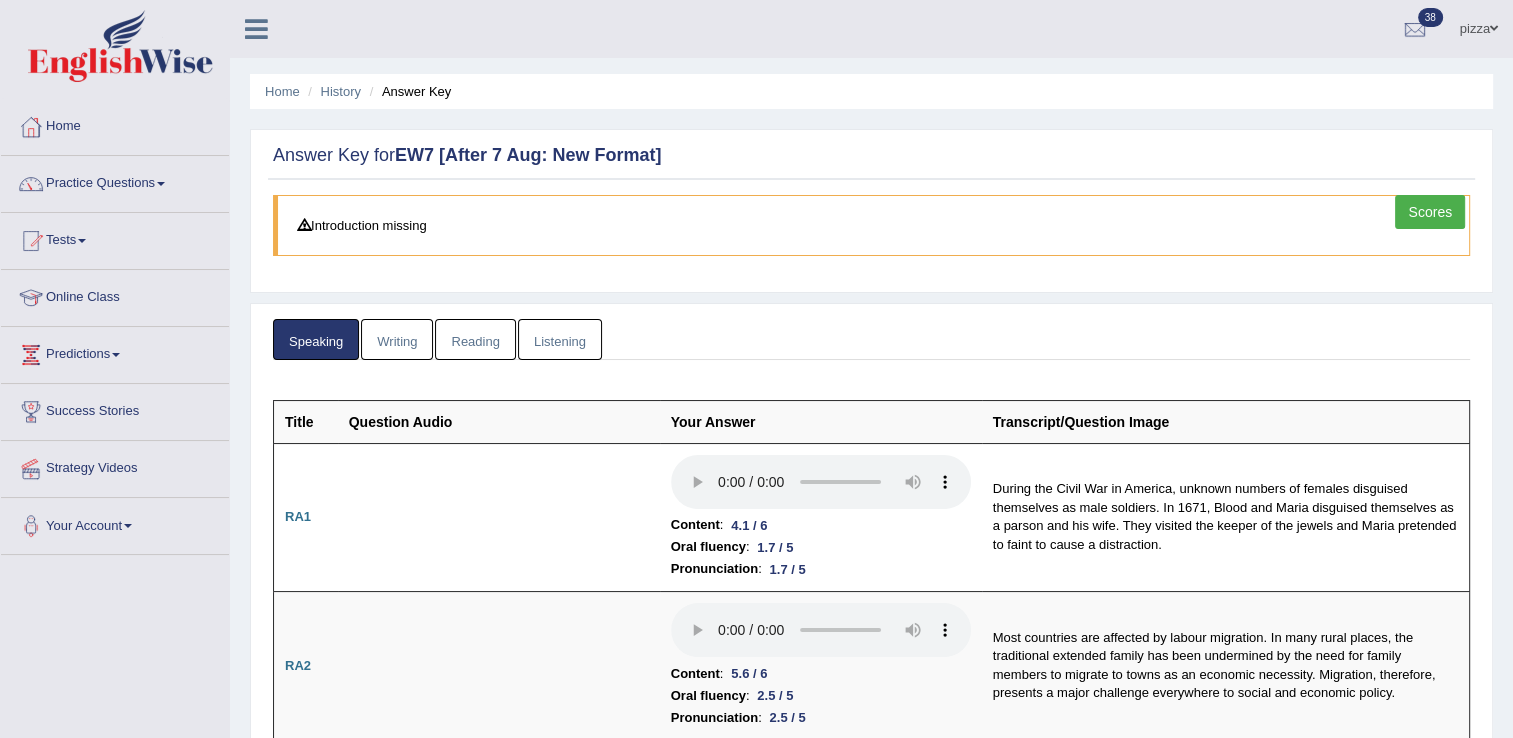 click on "Reading" at bounding box center (475, 339) 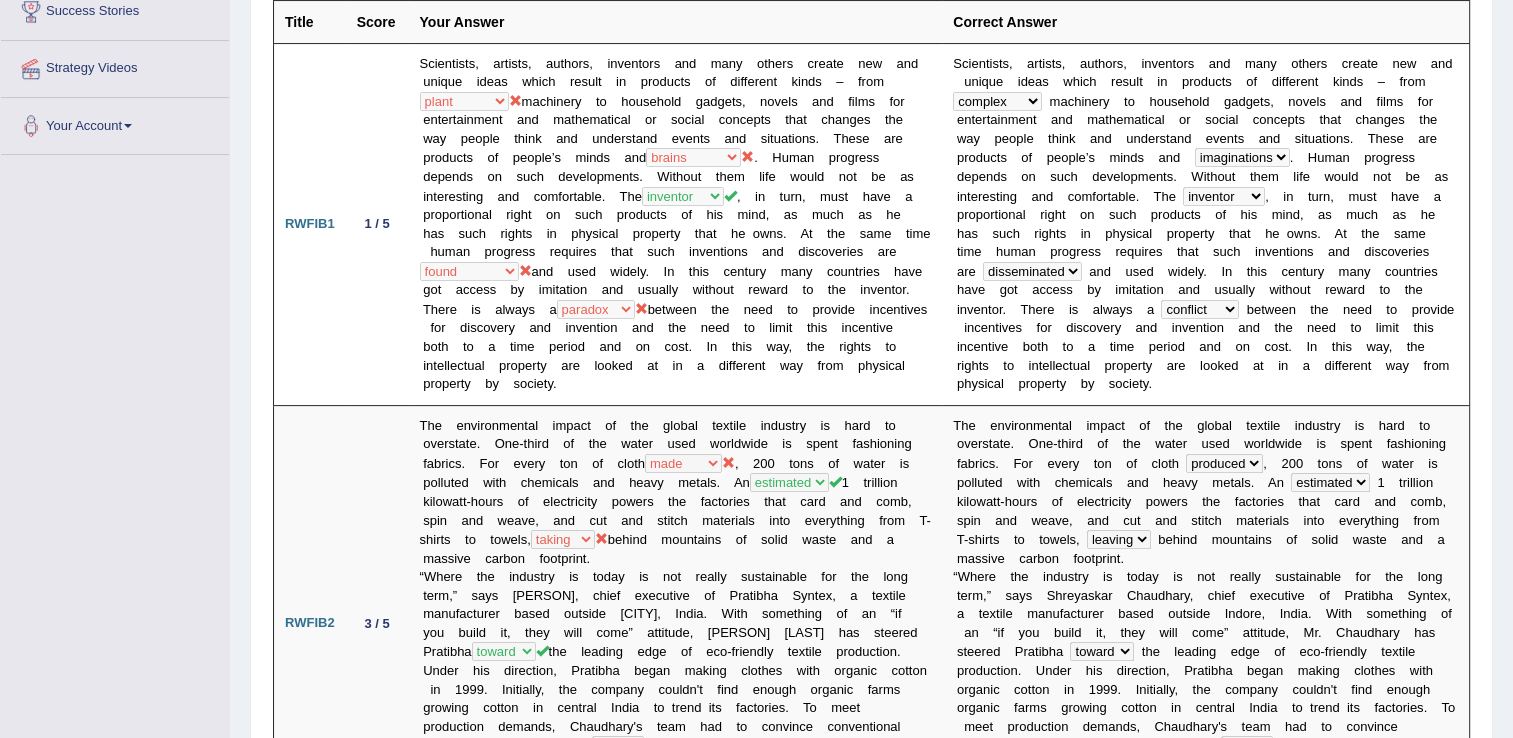 scroll, scrollTop: 412, scrollLeft: 0, axis: vertical 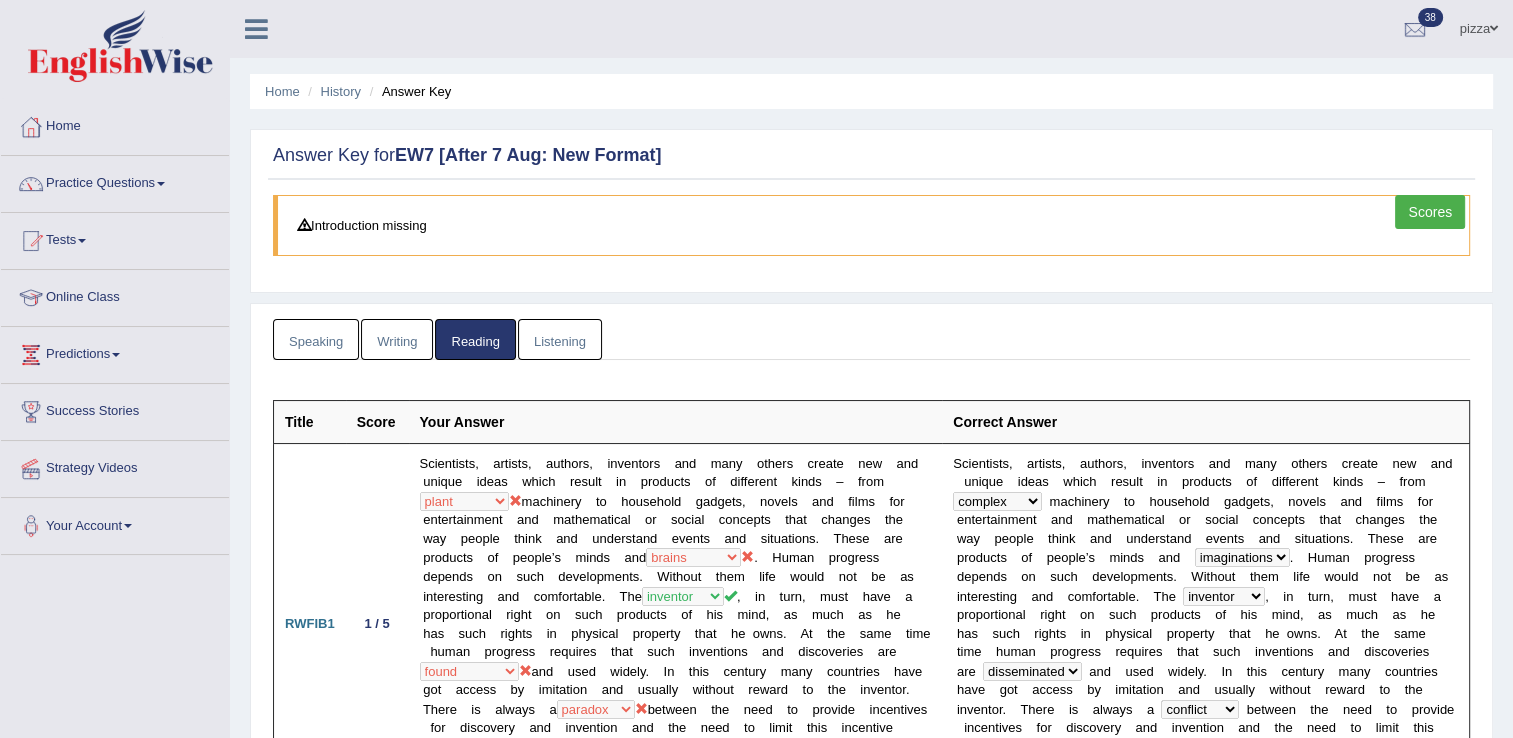 click on "Writing" at bounding box center [397, 339] 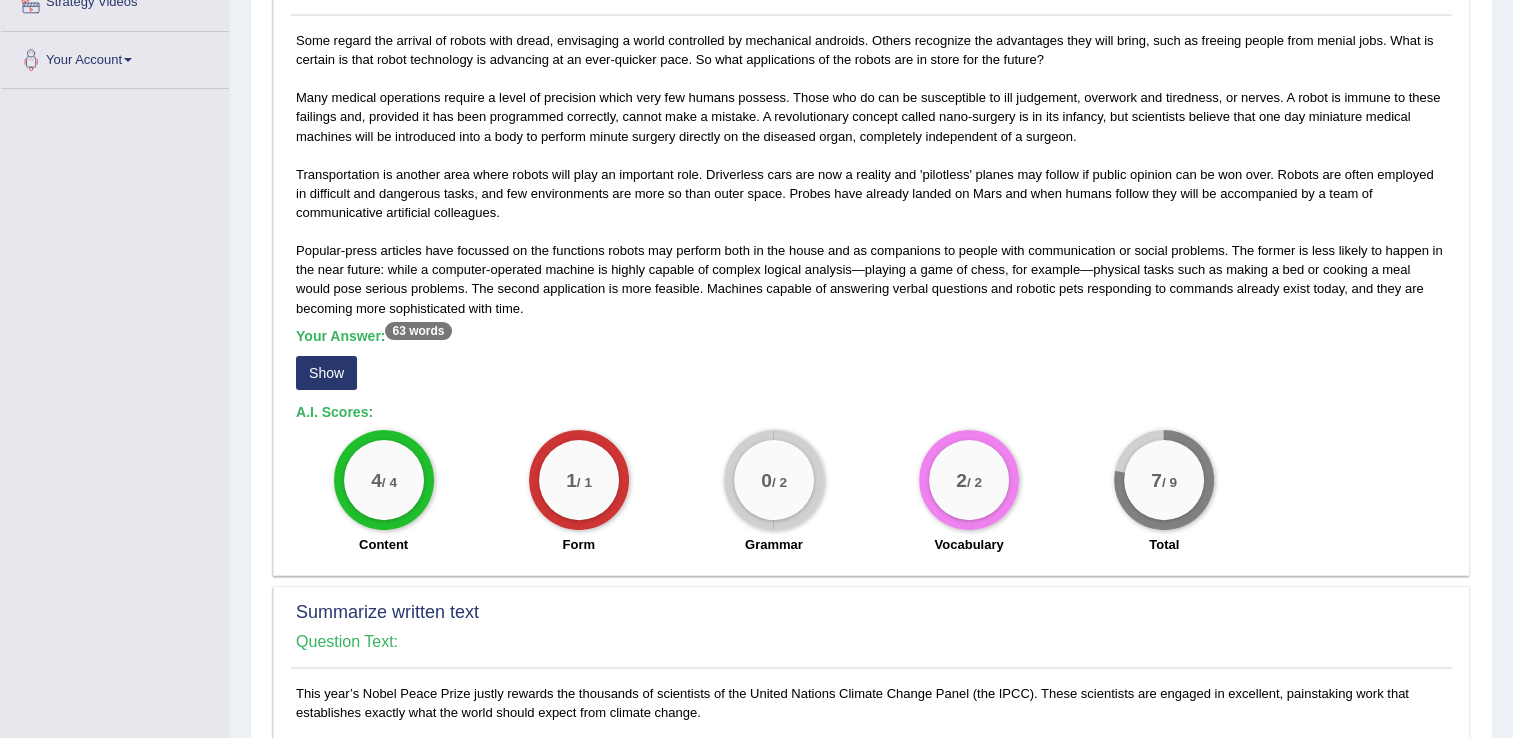 scroll, scrollTop: 492, scrollLeft: 0, axis: vertical 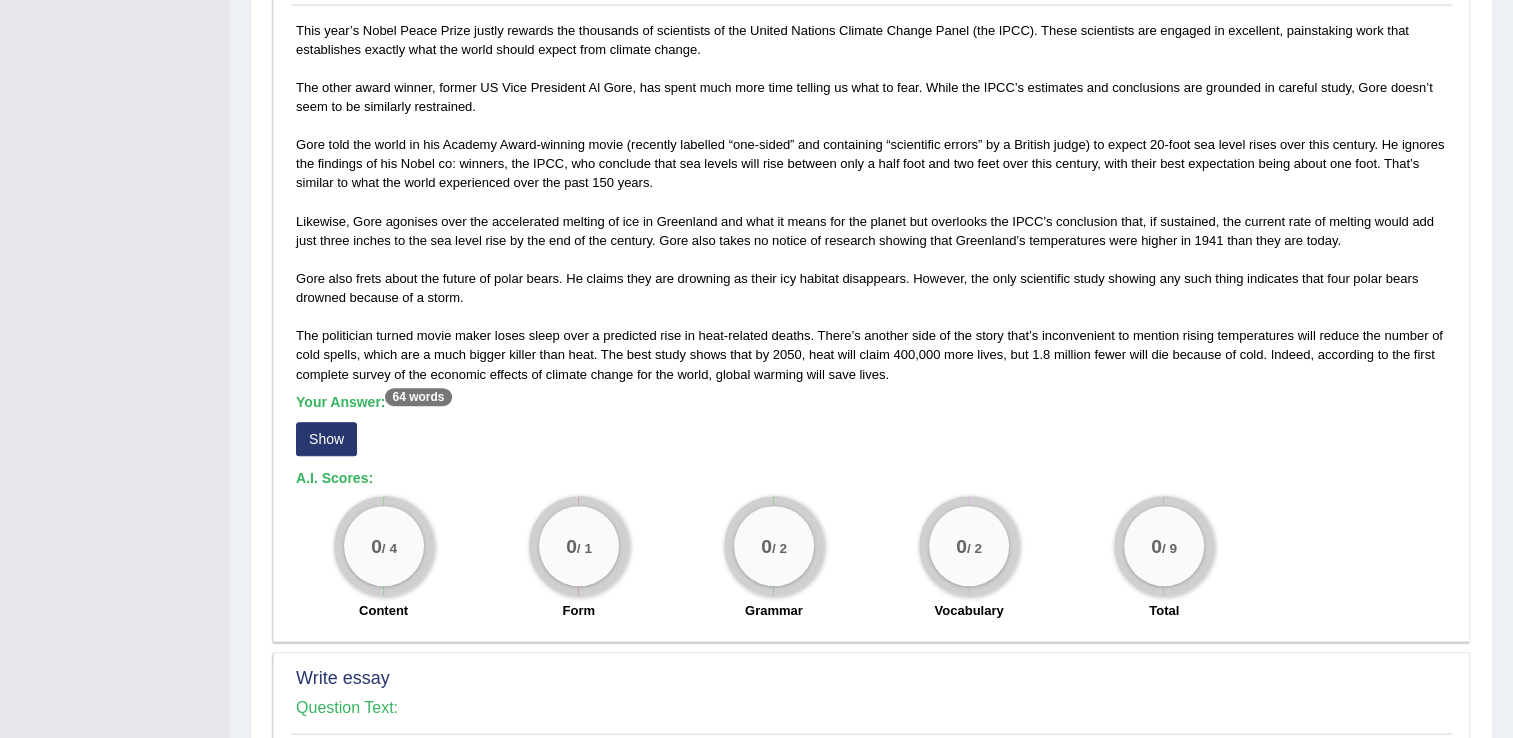 click on "Show" at bounding box center [326, 439] 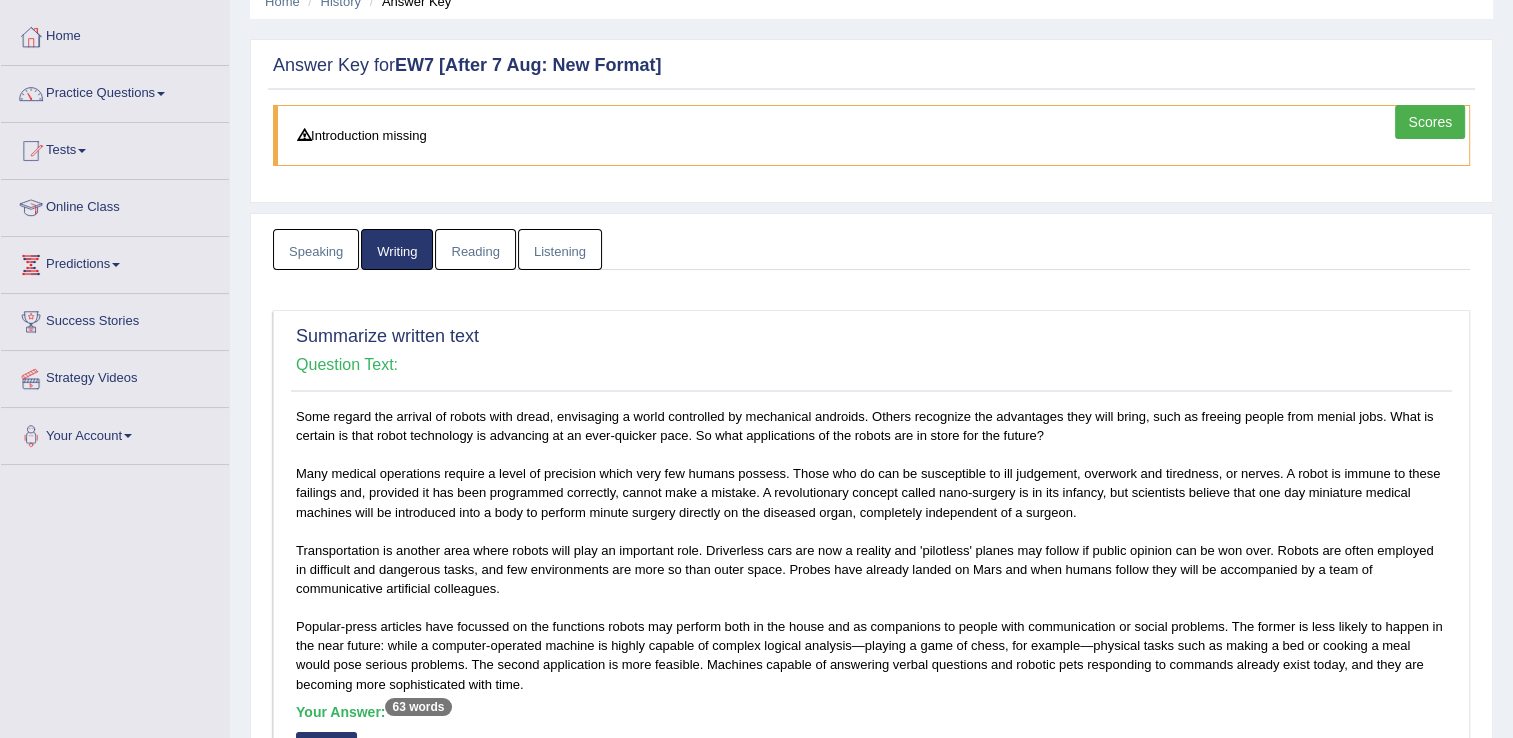 scroll, scrollTop: 0, scrollLeft: 0, axis: both 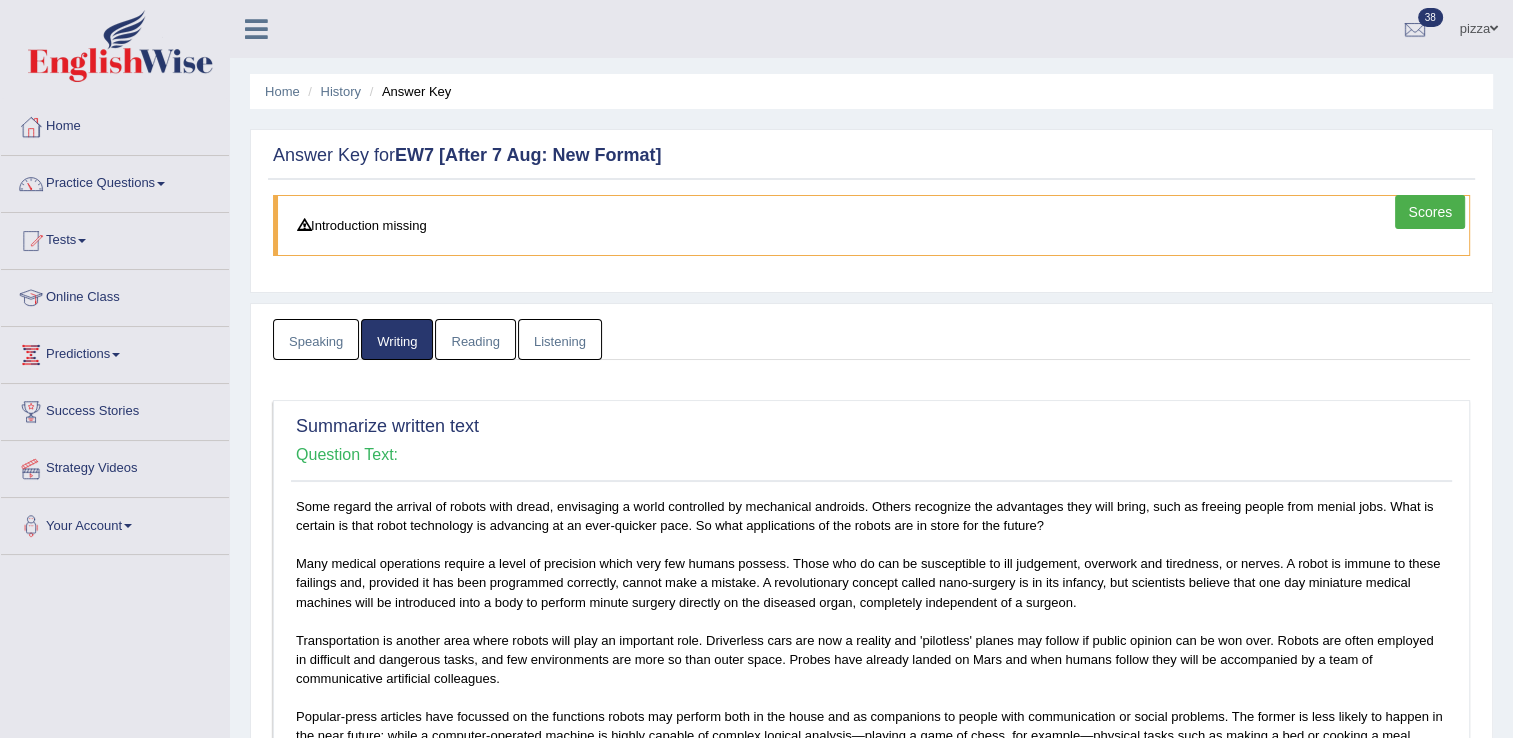 click on "Speaking" at bounding box center (316, 339) 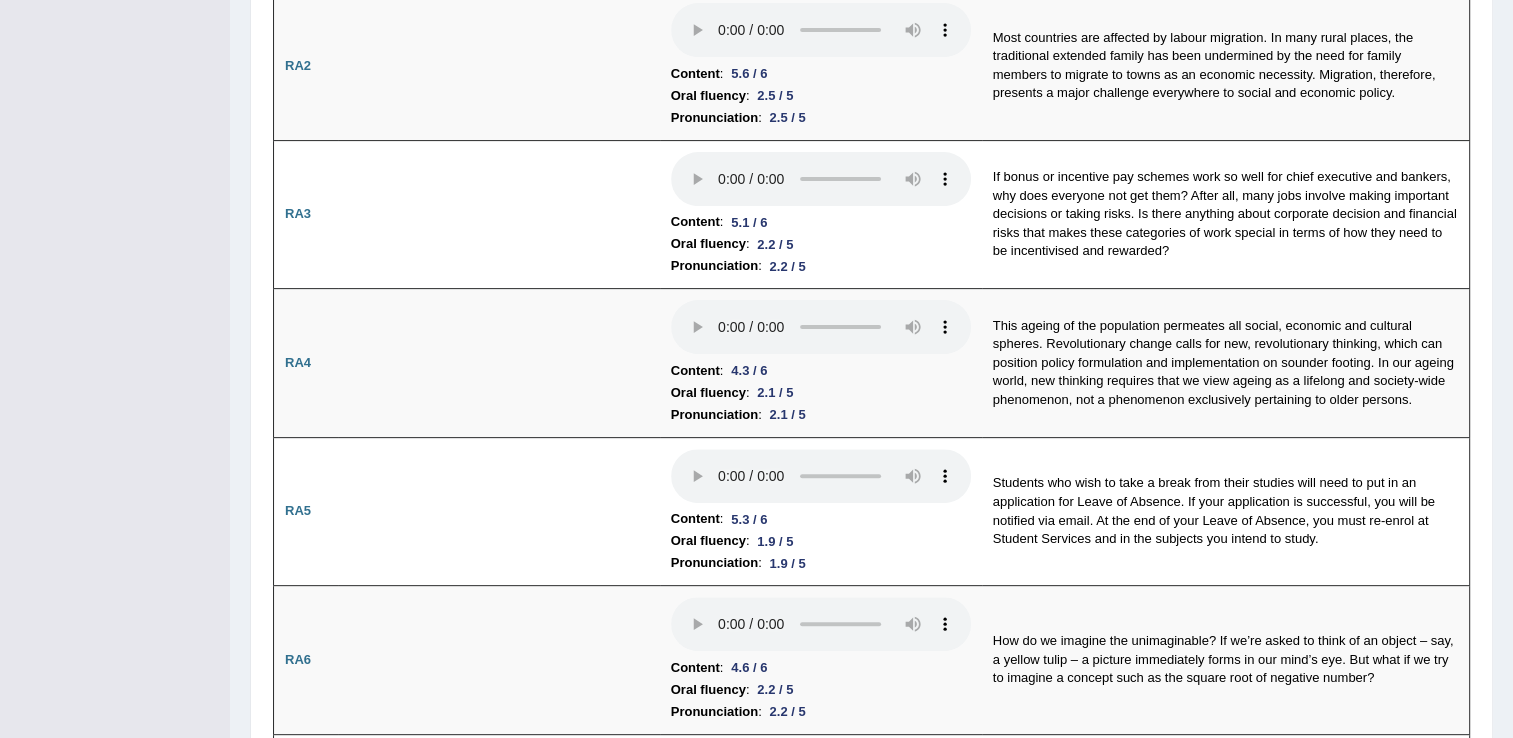 scroll, scrollTop: 626, scrollLeft: 0, axis: vertical 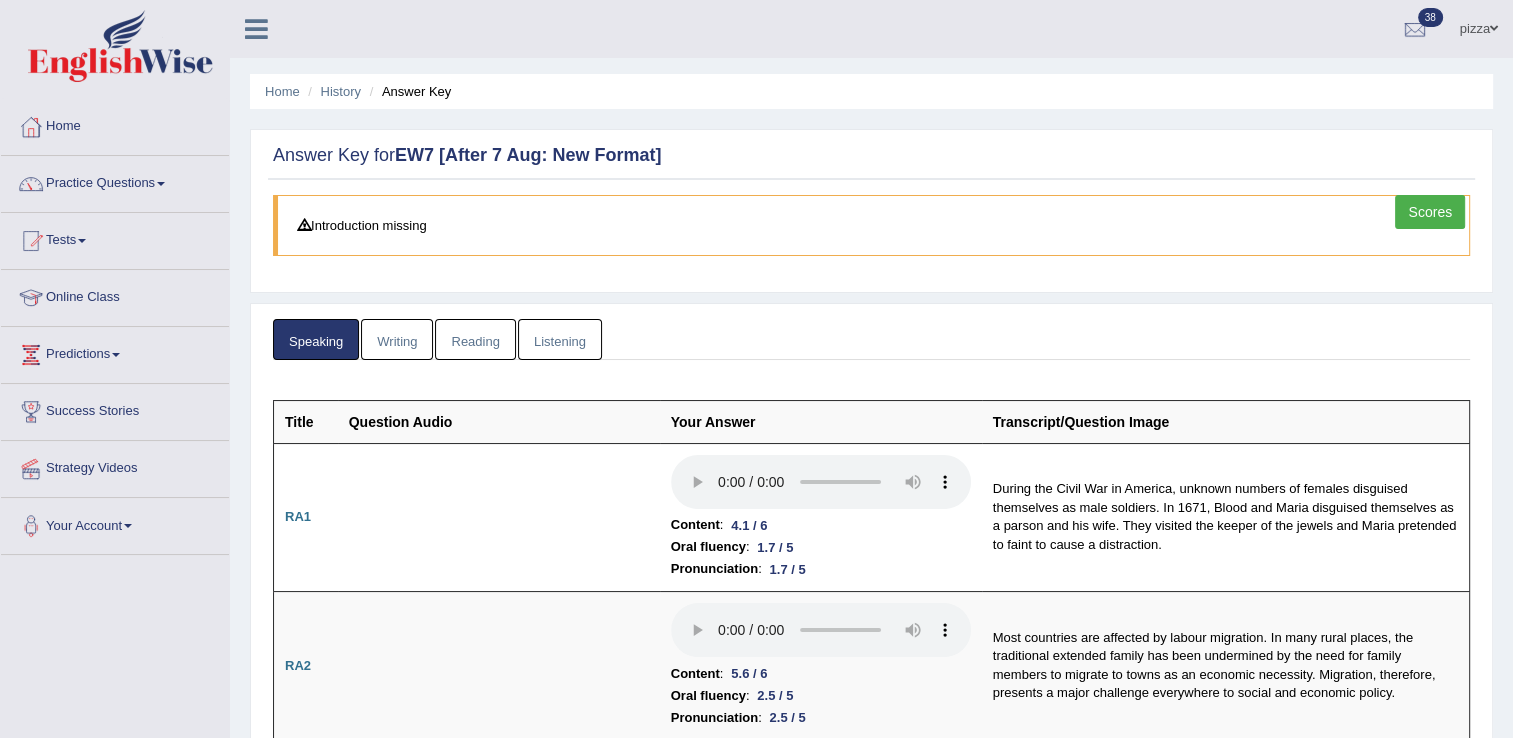 click on "Scores" at bounding box center (1430, 212) 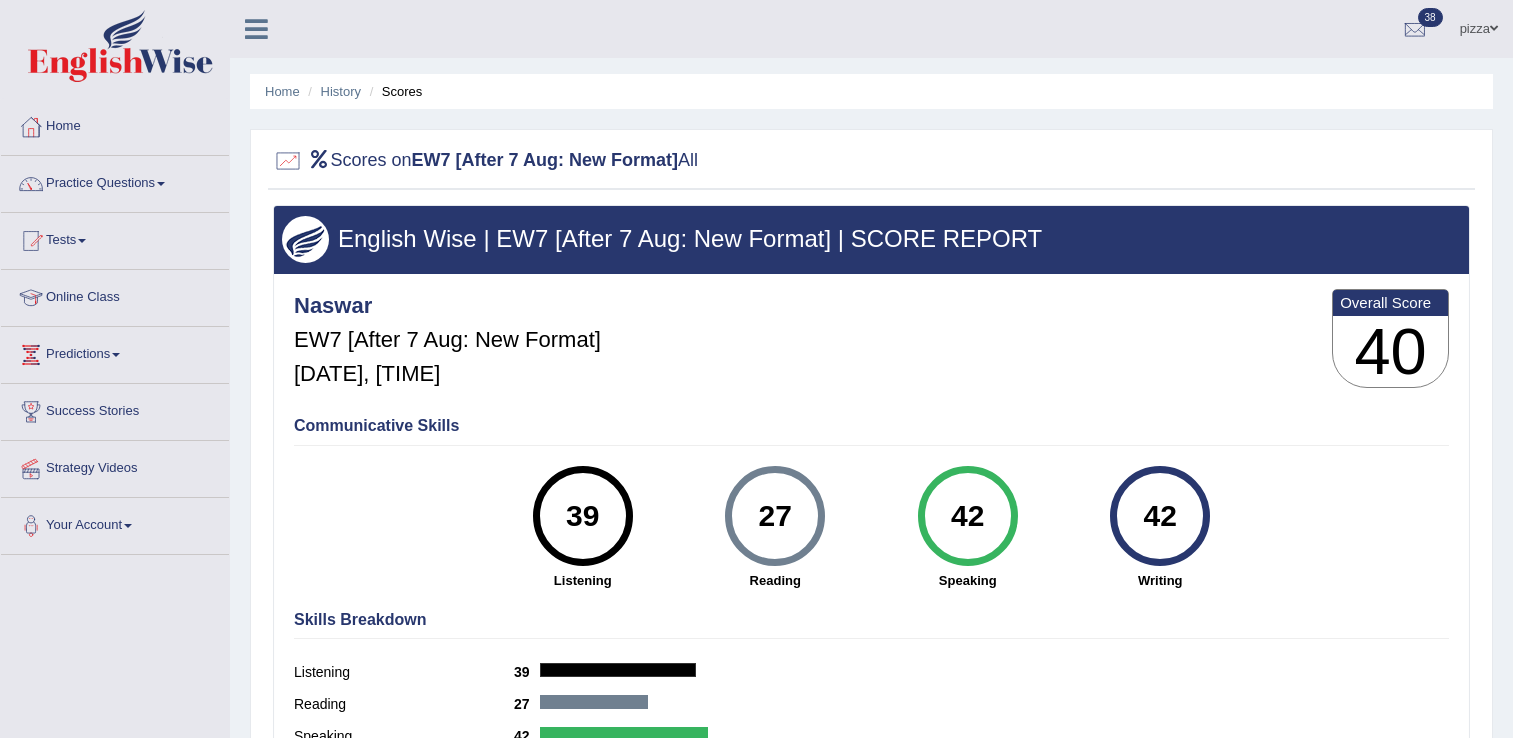 scroll, scrollTop: 0, scrollLeft: 0, axis: both 